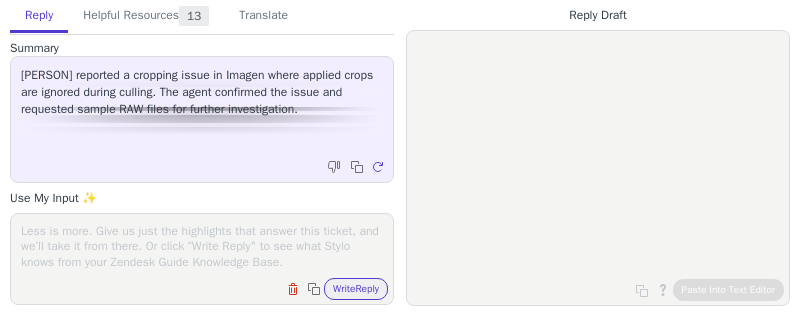 scroll, scrollTop: 0, scrollLeft: 0, axis: both 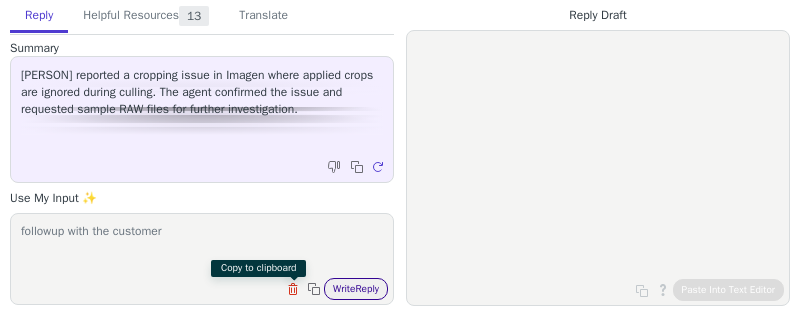 type on "followup with the customer" 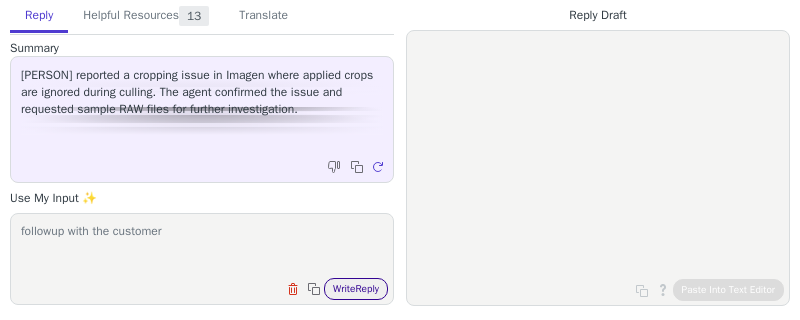 click on "Write  Reply" at bounding box center [356, 289] 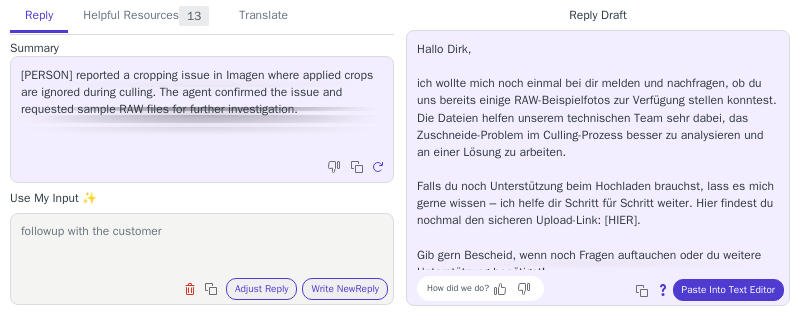 scroll, scrollTop: 11, scrollLeft: 0, axis: vertical 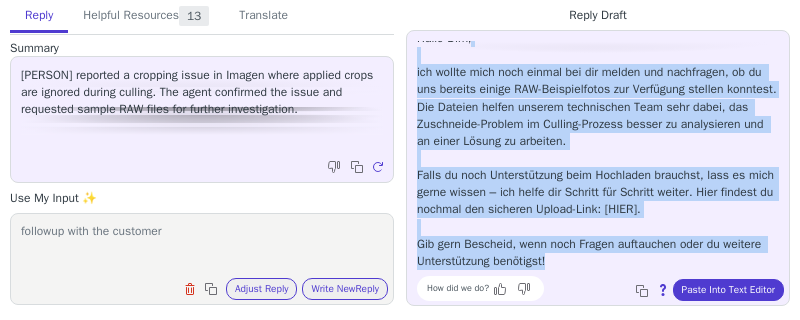 drag, startPoint x: 606, startPoint y: 263, endPoint x: 471, endPoint y: 53, distance: 249.64975 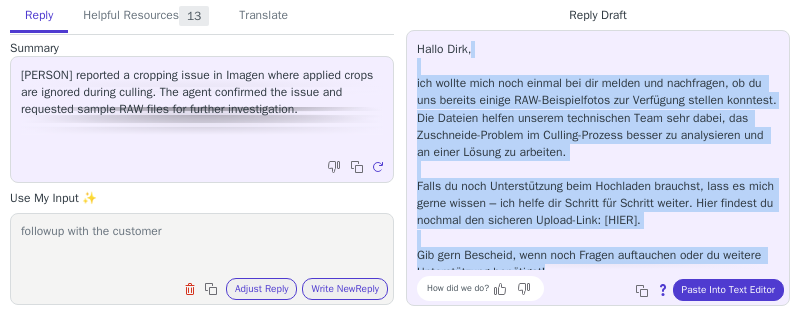 copy on "ich wollte mich noch einmal bei dir melden und nachfragen, ob du uns bereits einige RAW-Beispielfotos zur Verfügung stellen konntest. Die Dateien helfen unserem technischen Team sehr dabei, das Zuschneide-Problem im Culling-Prozess besser zu analysieren und an einer Lösung zu arbeiten. Falls du noch Unterstützung beim Hochladen brauchst, lass es mich gerne wissen – ich helfe dir Schritt für Schritt weiter. Hier findest du nochmal den sicheren Upload-Link: [HIER]. Gib gern Bescheid, wenn noch Fragen auftauchen oder du weitere Unterstützung benötigst!" 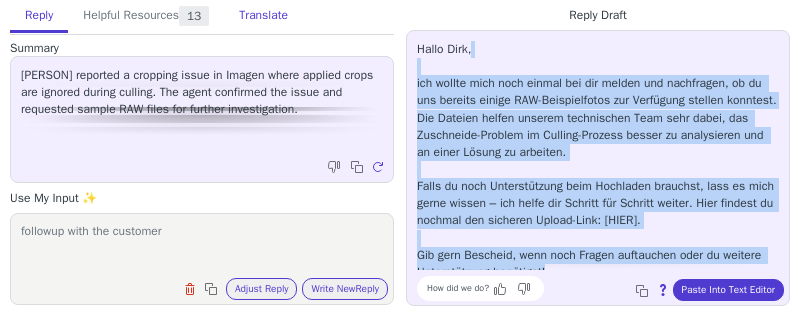 click on "Translate" at bounding box center [263, 16] 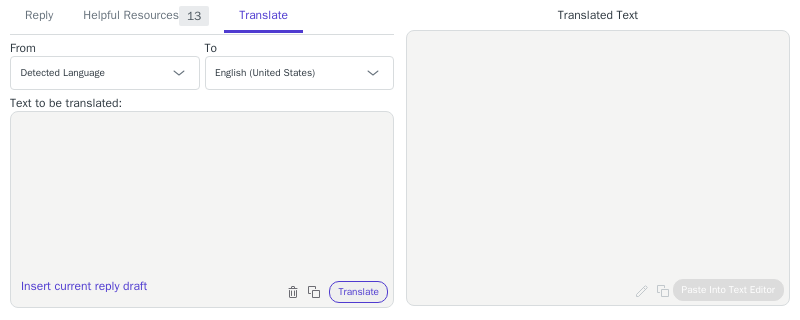 click at bounding box center [202, 197] 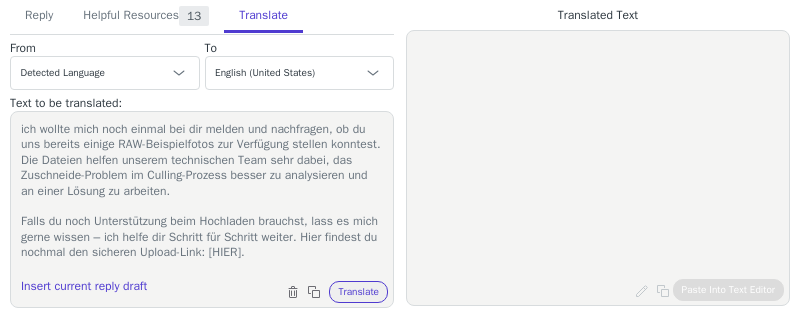 scroll, scrollTop: 50, scrollLeft: 0, axis: vertical 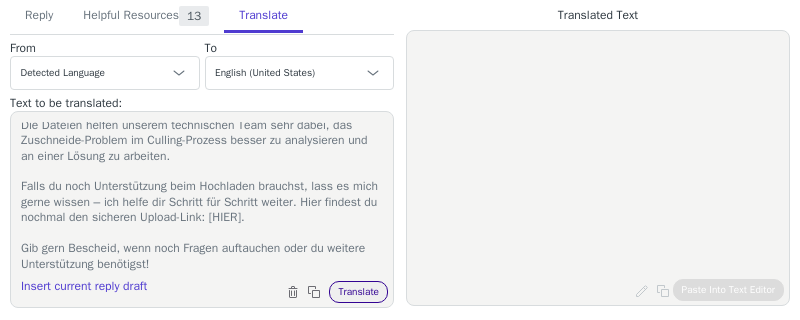 type on "ich wollte mich noch einmal bei dir melden und nachfragen, ob du uns bereits einige RAW-Beispielfotos zur Verfügung stellen konntest. Die Dateien helfen unserem technischen Team sehr dabei, das Zuschneide-Problem im Culling-Prozess besser zu analysieren und an einer Lösung zu arbeiten.
Falls du noch Unterstützung beim Hochladen brauchst, lass es mich gerne wissen – ich helfe dir Schritt für Schritt weiter. Hier findest du nochmal den sicheren Upload-Link: [HIER].
Gib gern Bescheid, wenn noch Fragen auftauchen oder du weitere Unterstützung benötigst!" 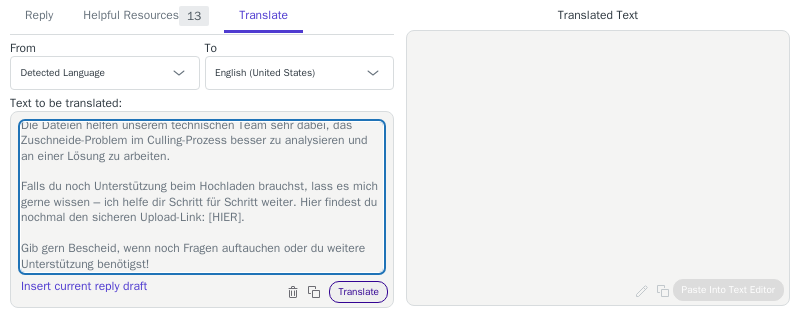 click on "Translate" at bounding box center [358, 292] 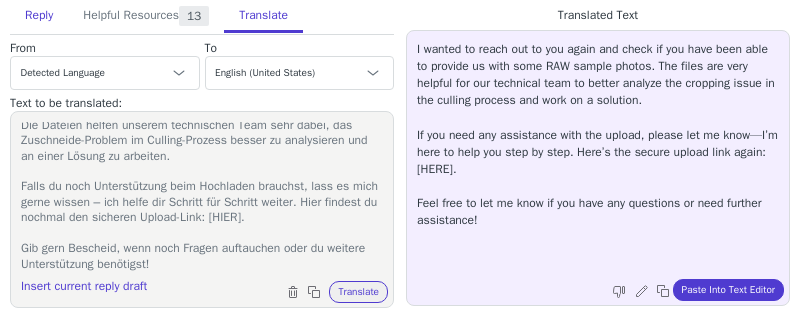 click on "Reply" at bounding box center [39, 16] 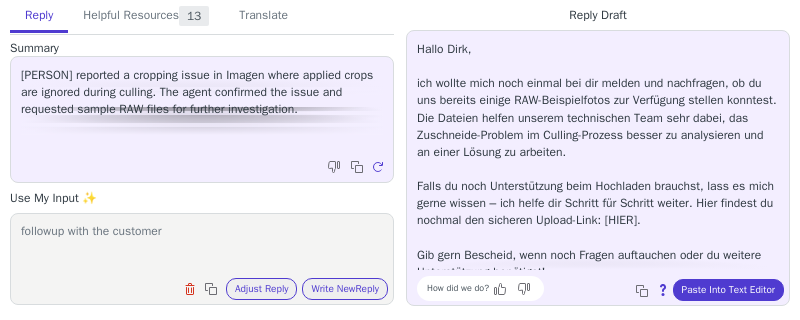 click on "followup with the customer" at bounding box center [202, 246] 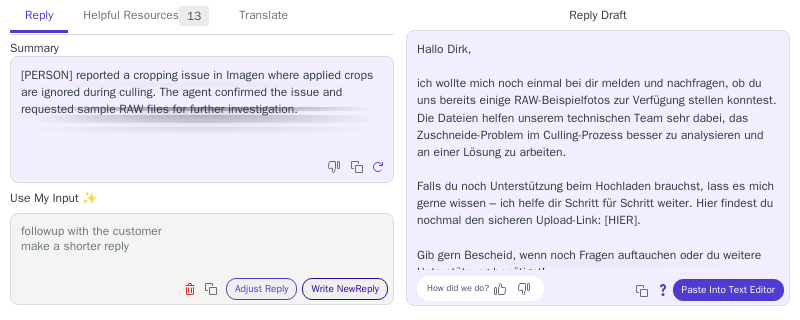 type on "followup with the customer
make a shorter reply" 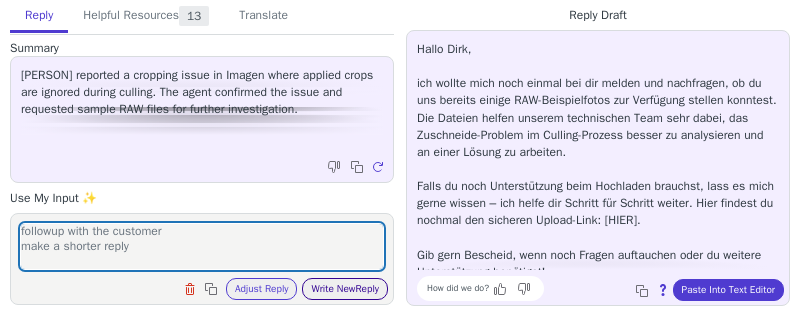 click on "Write New  Reply" at bounding box center (345, 289) 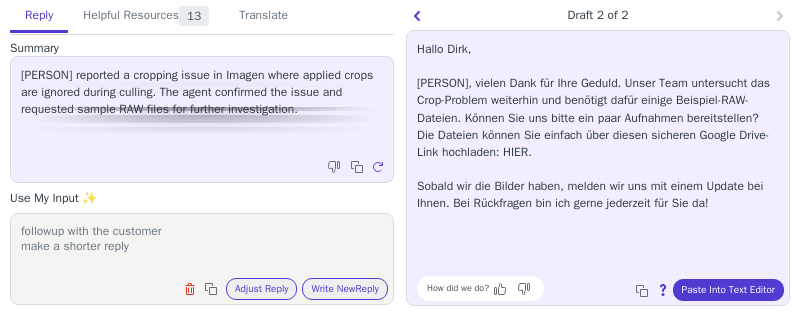 click on "Hallo Dirk, vielen Dank für Ihre Geduld. Unser Team untersucht das Crop-Problem weiterhin und benötigt dafür einige Beispiel-RAW-Dateien. Können Sie uns bitte ein paar Aufnahmen bereitstellen? Die Dateien können Sie einfach über diesen sicheren Google Drive-Link hochladen: HIER. Sobald wir die Bilder haben, melden wir uns mit einem Update bei Ihnen. Bei Rückfragen bin ich gerne jederzeit für Sie da!" at bounding box center [598, 126] 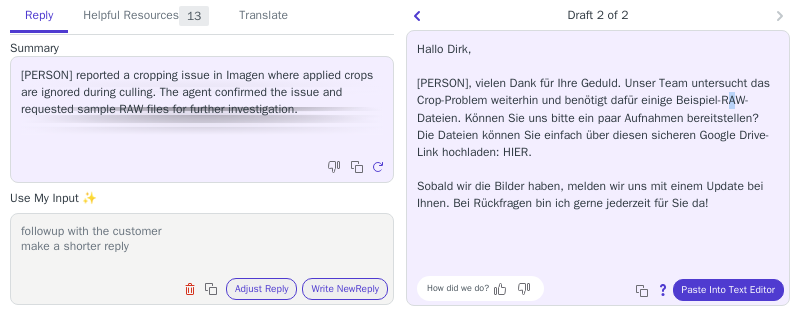 click on "Hallo Dirk, vielen Dank für Ihre Geduld. Unser Team untersucht das Crop-Problem weiterhin und benötigt dafür einige Beispiel-RAW-Dateien. Können Sie uns bitte ein paar Aufnahmen bereitstellen? Die Dateien können Sie einfach über diesen sicheren Google Drive-Link hochladen: HIER. Sobald wir die Bilder haben, melden wir uns mit einem Update bei Ihnen. Bei Rückfragen bin ich gerne jederzeit für Sie da!" at bounding box center (598, 126) 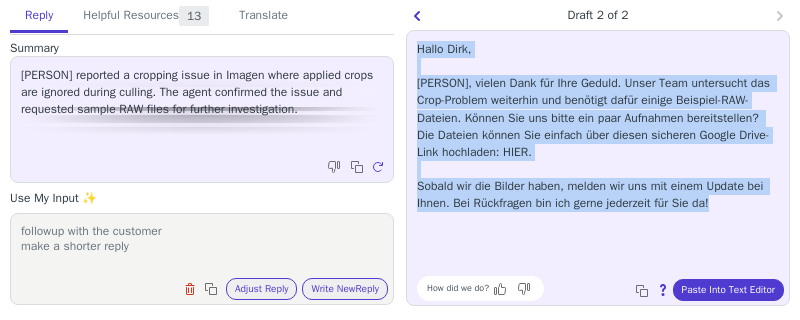 drag, startPoint x: 761, startPoint y: 200, endPoint x: 410, endPoint y: 49, distance: 382.10208 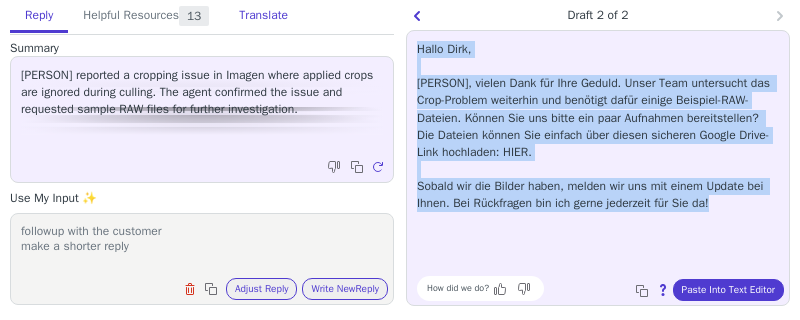click on "Translate" at bounding box center [263, 16] 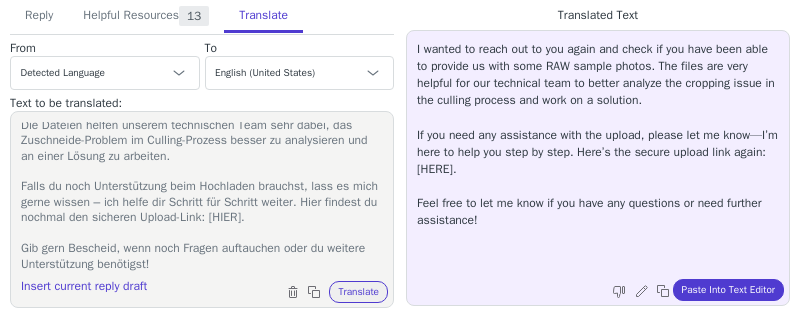 scroll, scrollTop: 0, scrollLeft: 0, axis: both 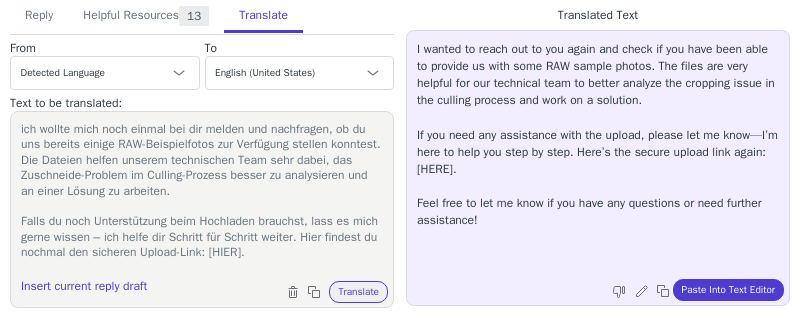 drag, startPoint x: 223, startPoint y: 263, endPoint x: 23, endPoint y: 96, distance: 260.55518 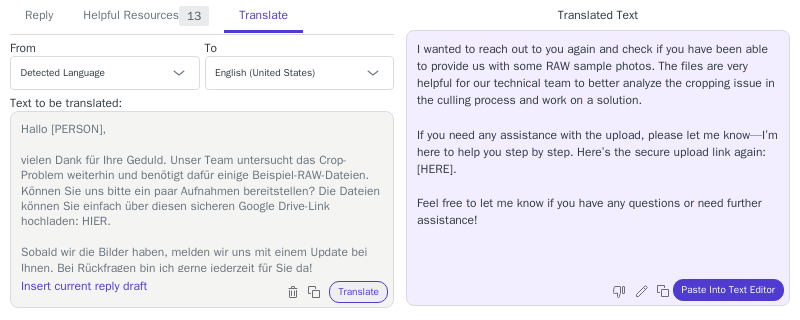 scroll, scrollTop: 3, scrollLeft: 0, axis: vertical 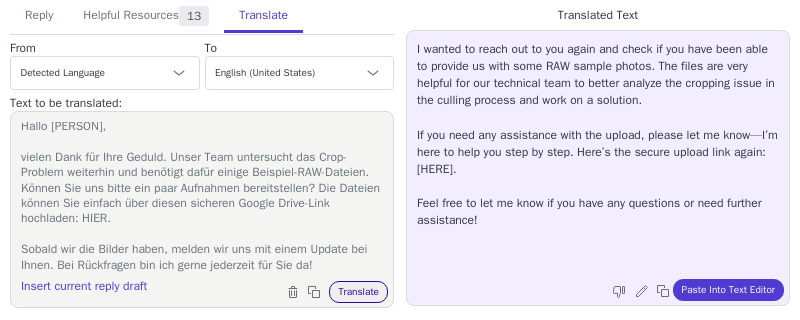 type on "Hallo Dirk,
vielen Dank für Ihre Geduld. Unser Team untersucht das Crop-Problem weiterhin und benötigt dafür einige Beispiel-RAW-Dateien. Können Sie uns bitte ein paar Aufnahmen bereitstellen? Die Dateien können Sie einfach über diesen sicheren Google Drive-Link hochladen: HIER.
Sobald wir die Bilder haben, melden wir uns mit einem Update bei Ihnen. Bei Rückfragen bin ich gerne jederzeit für Sie da!" 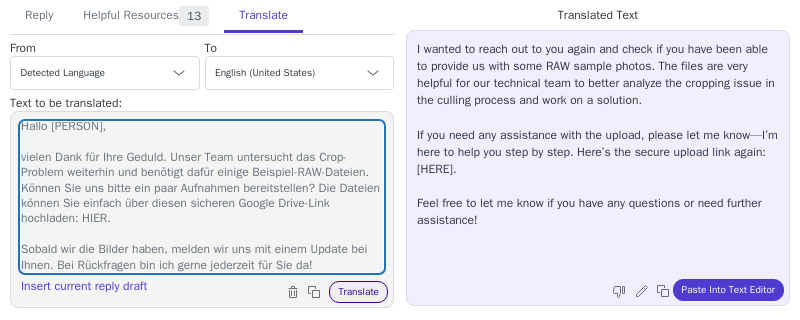 click on "Translate" at bounding box center [358, 292] 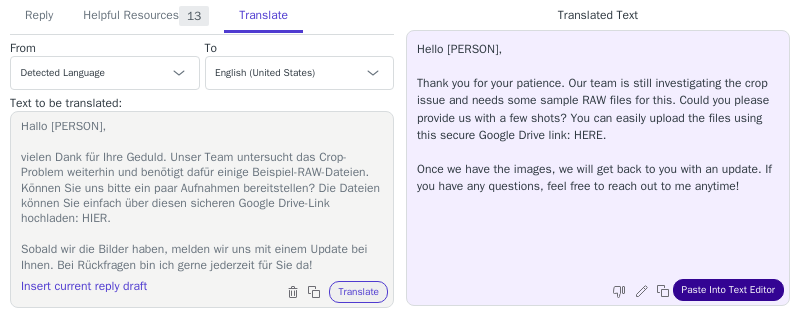 click on "Paste Into Text Editor" at bounding box center (728, 290) 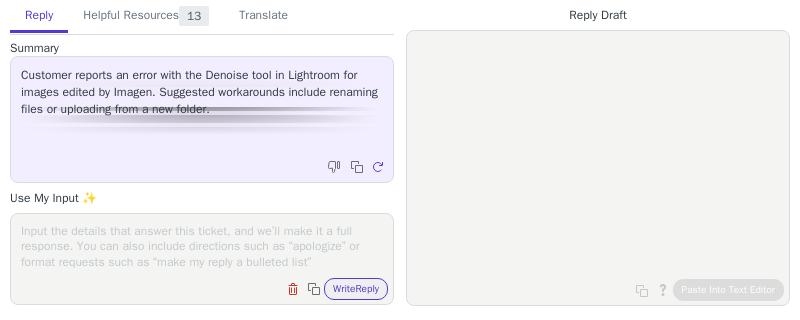 scroll, scrollTop: 0, scrollLeft: 0, axis: both 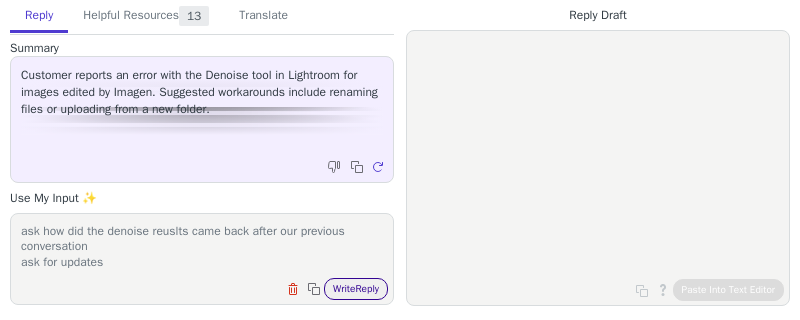 type on "ask how did the denoise reuslts came back after our previous conversation
ask for updates" 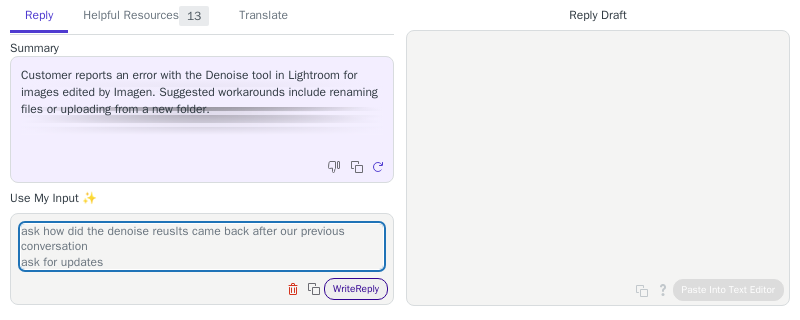 click on "Write  Reply" at bounding box center [356, 289] 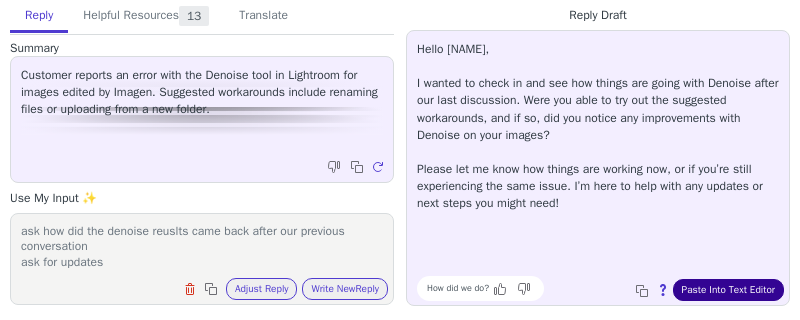 click on "Paste Into Text Editor" at bounding box center [728, 290] 